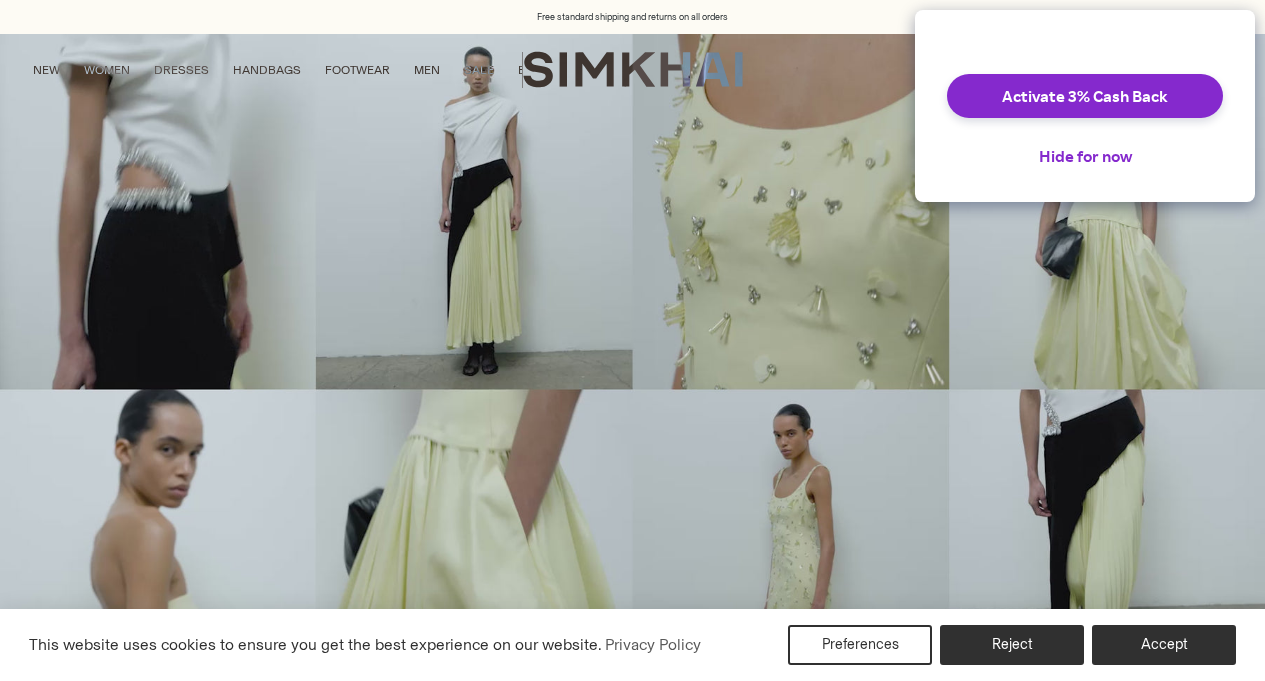 scroll, scrollTop: 0, scrollLeft: 0, axis: both 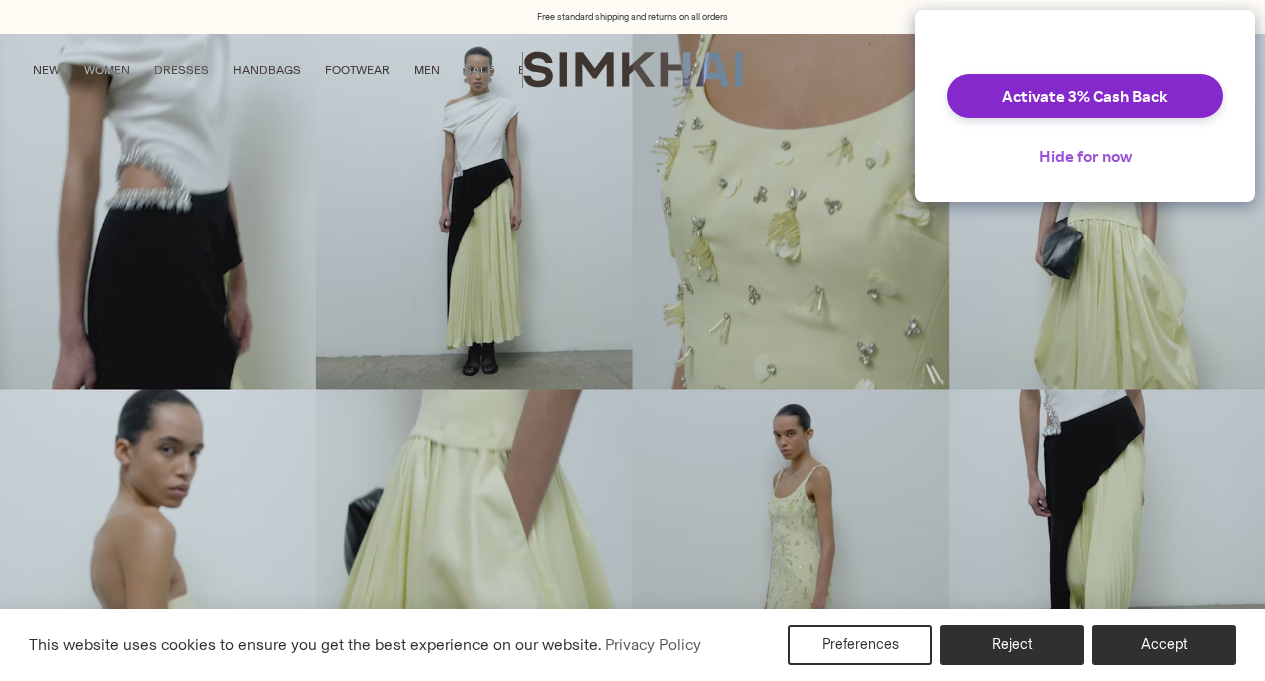 click on "Hide for now" at bounding box center [1085, 156] 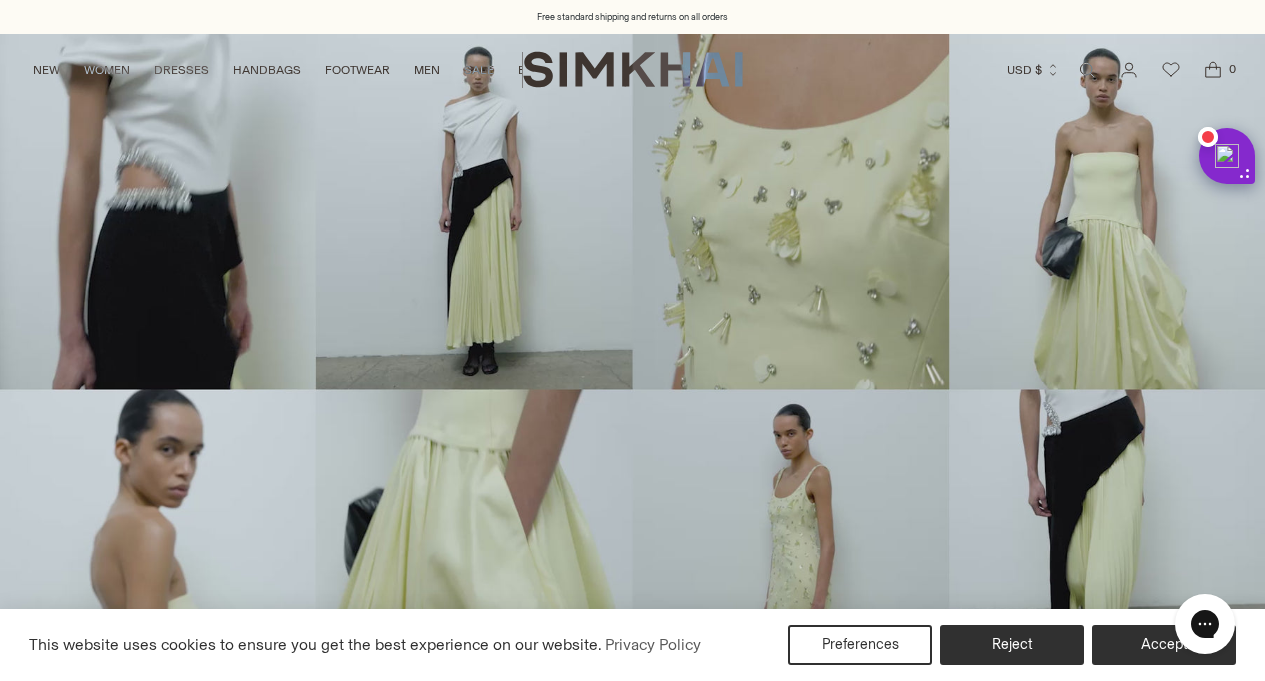 scroll, scrollTop: 0, scrollLeft: 0, axis: both 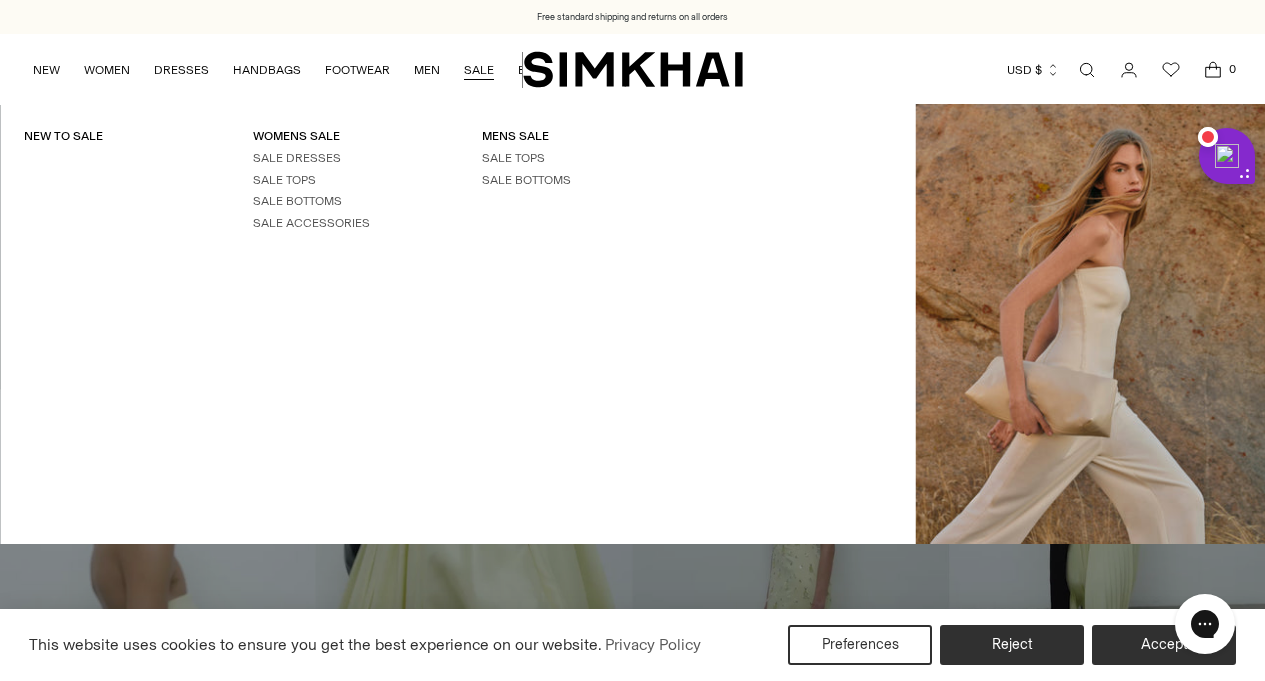 click on "SALE" at bounding box center (479, 70) 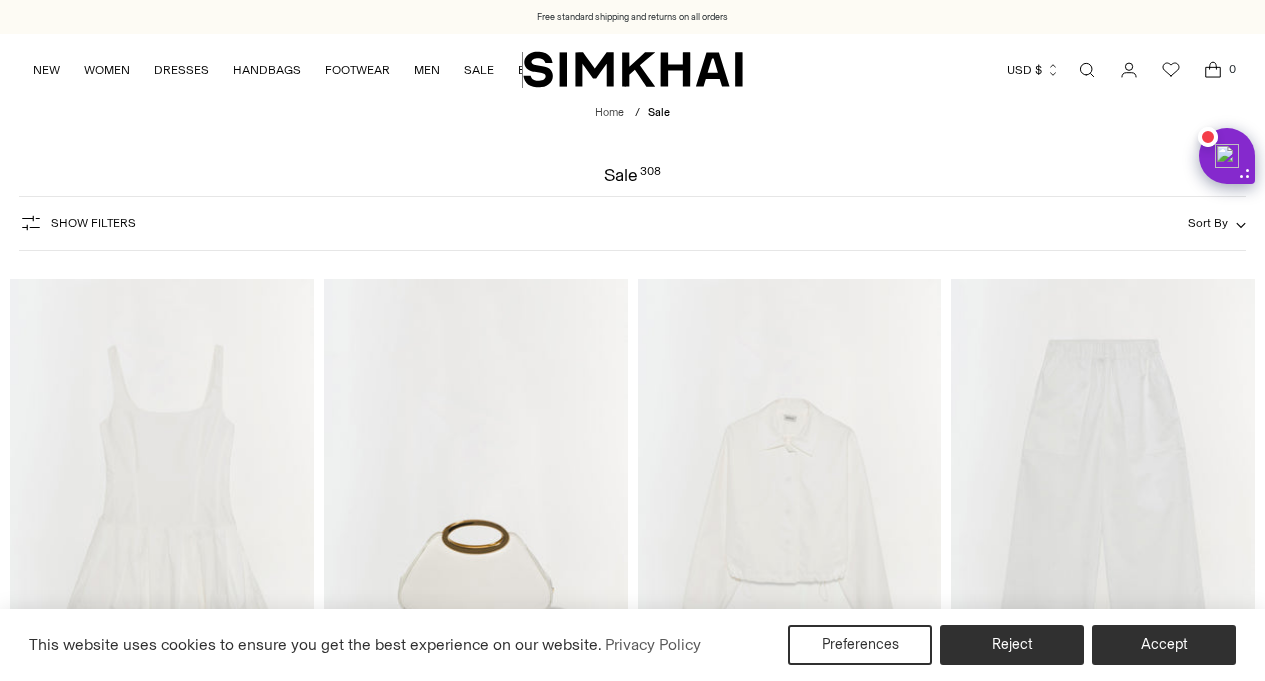 scroll, scrollTop: 0, scrollLeft: 0, axis: both 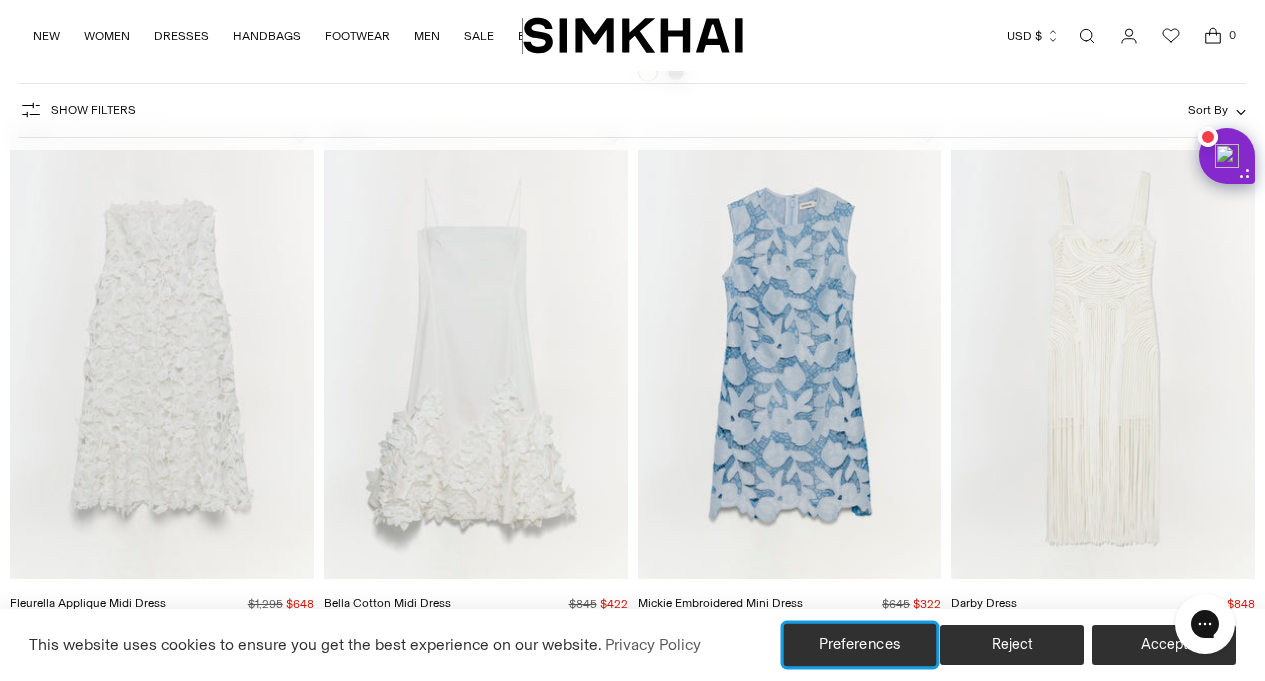 click on "Preferences" at bounding box center [860, 645] 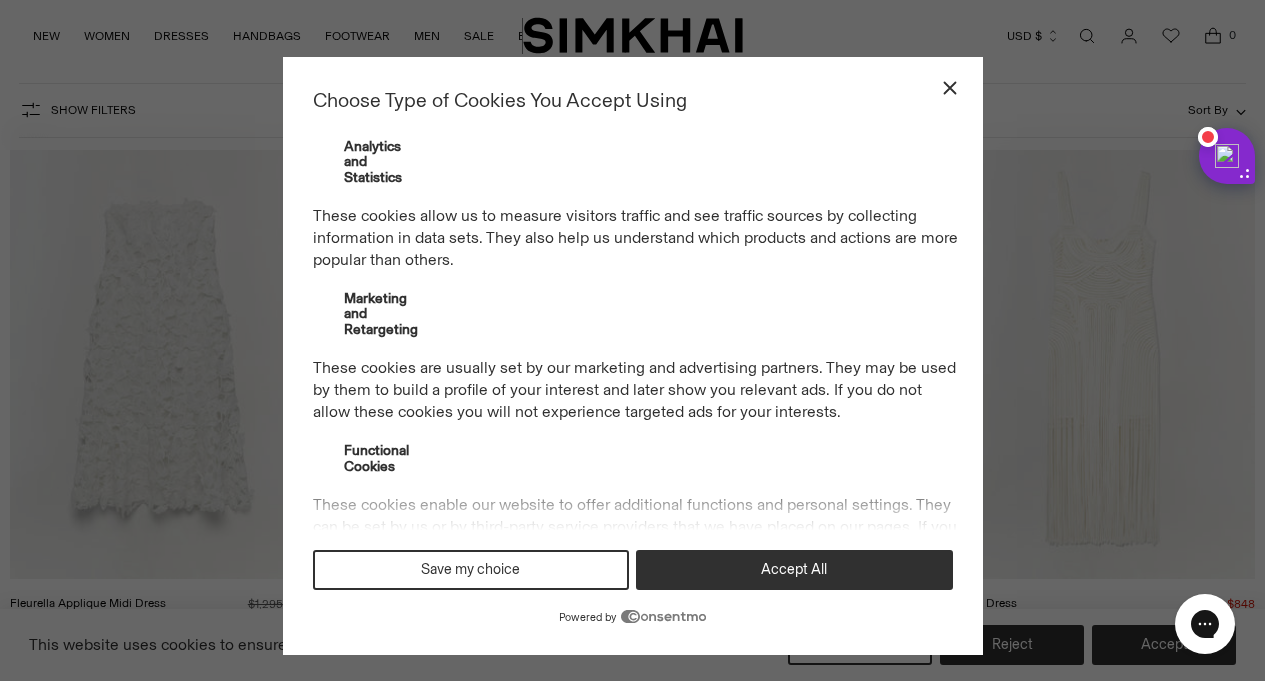 scroll, scrollTop: 240, scrollLeft: 0, axis: vertical 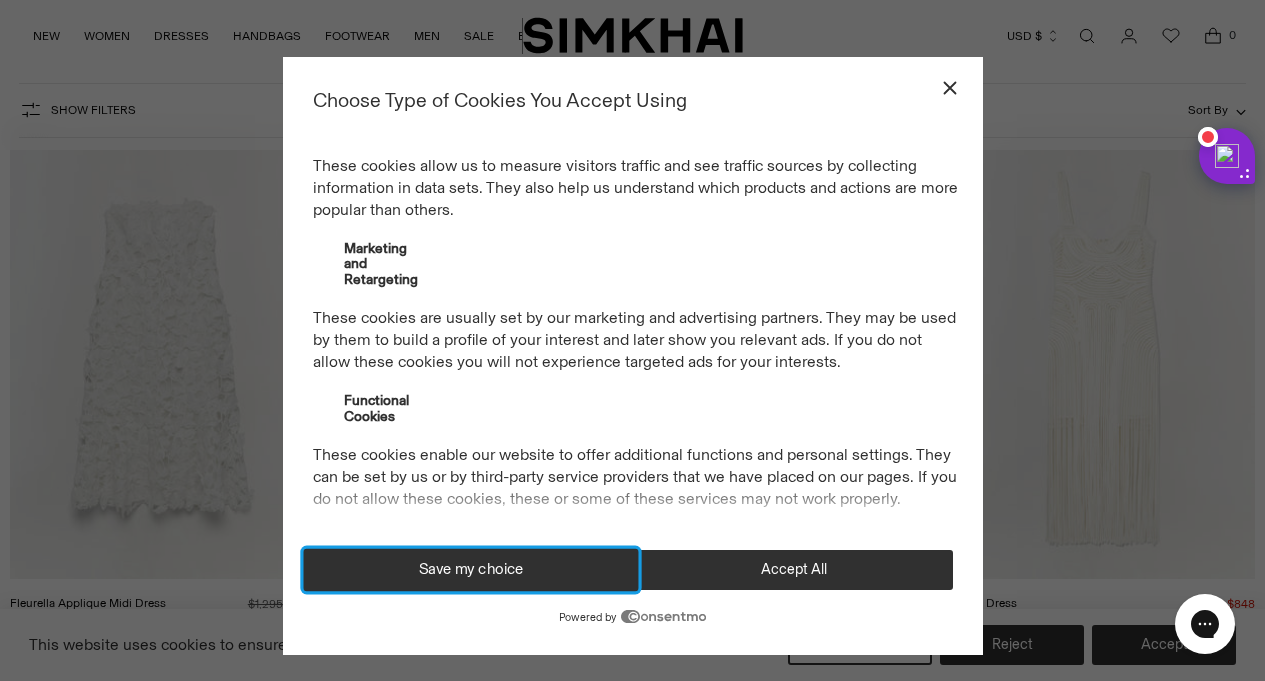 click on "Save my choice" at bounding box center (470, 570) 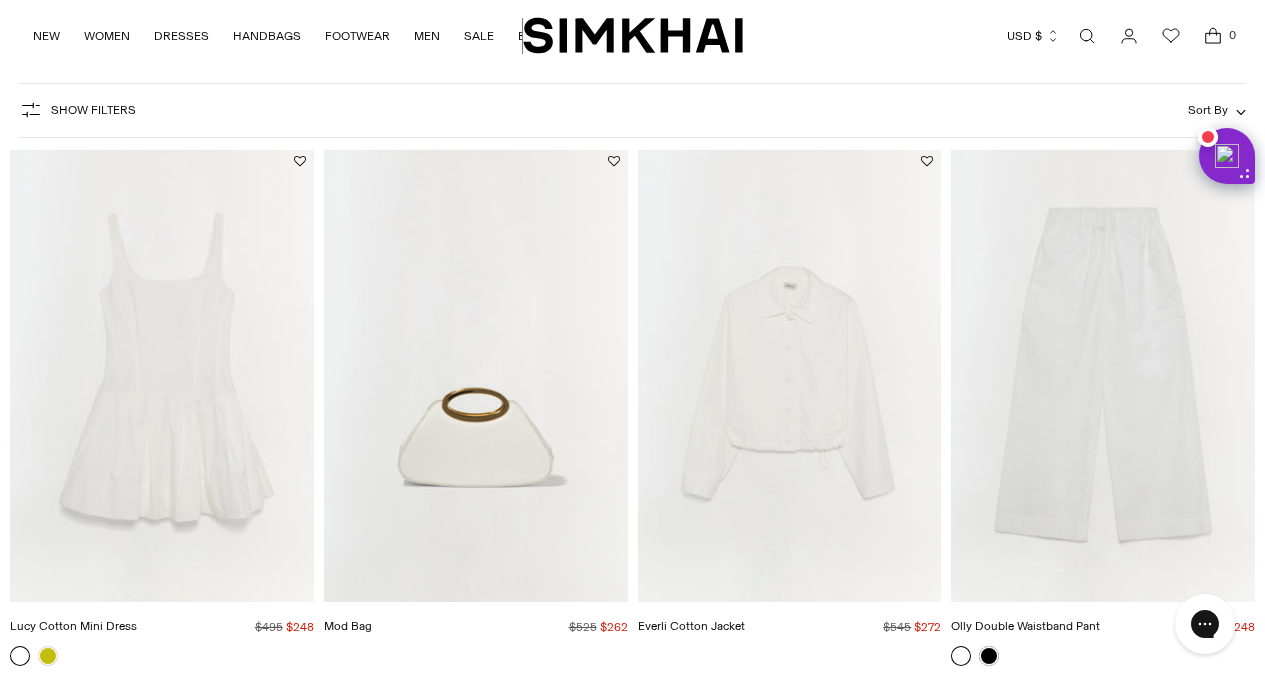 scroll, scrollTop: 0, scrollLeft: 0, axis: both 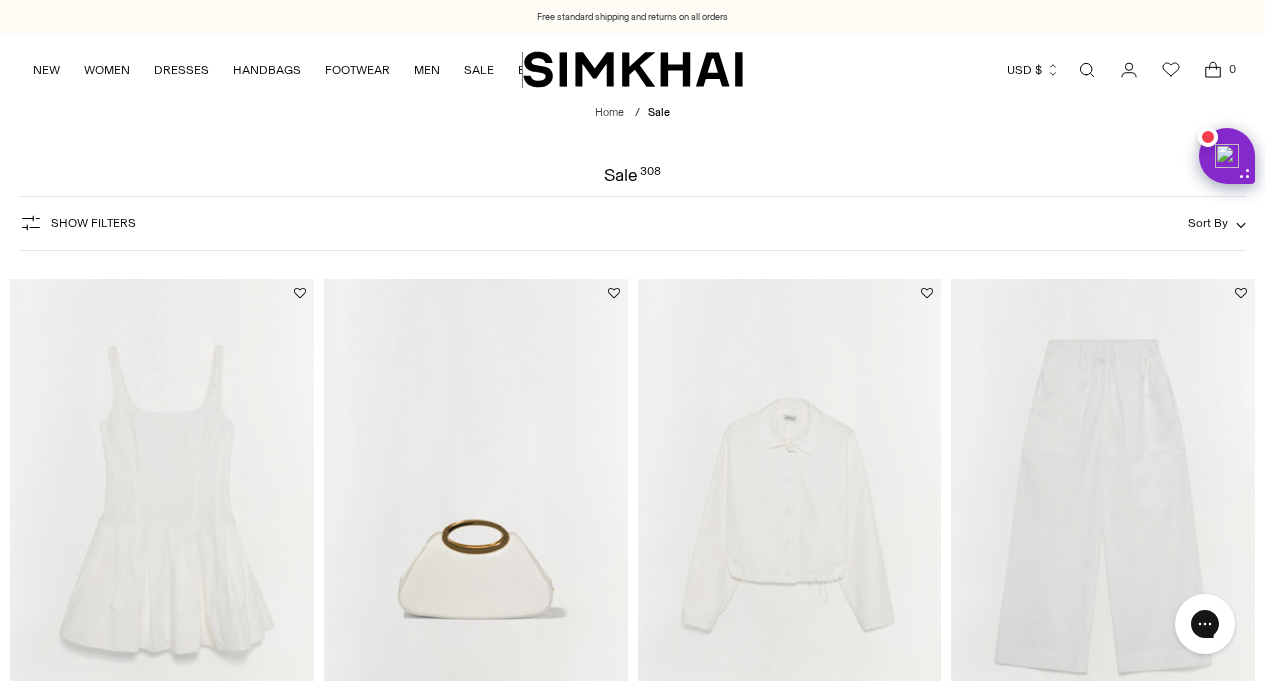 click on "Show Filters" at bounding box center [93, 223] 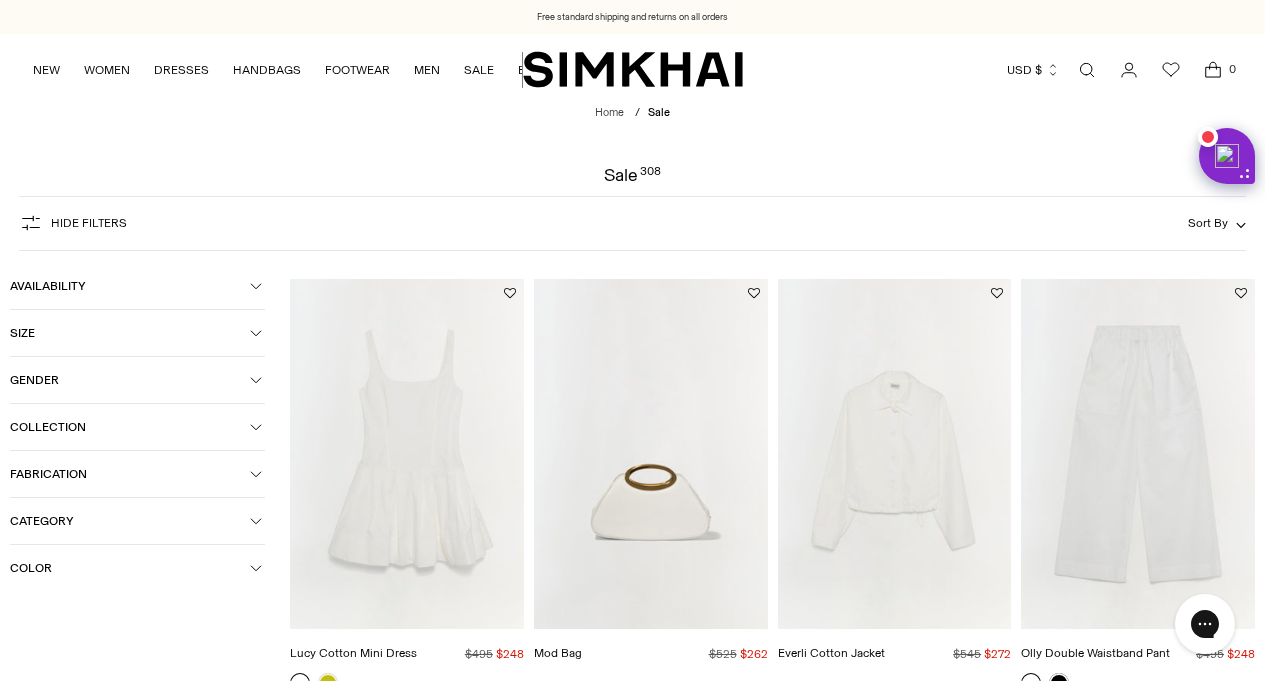 click on "Size" at bounding box center [130, 333] 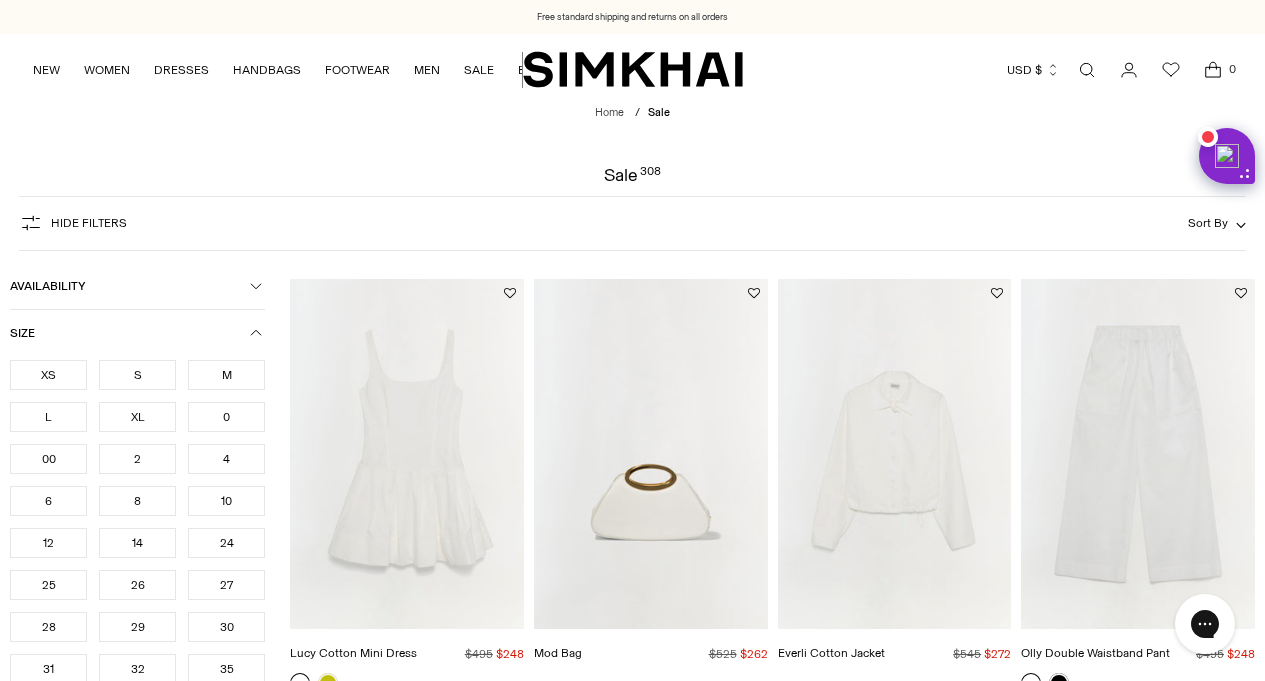click on "XS" at bounding box center [48, 375] 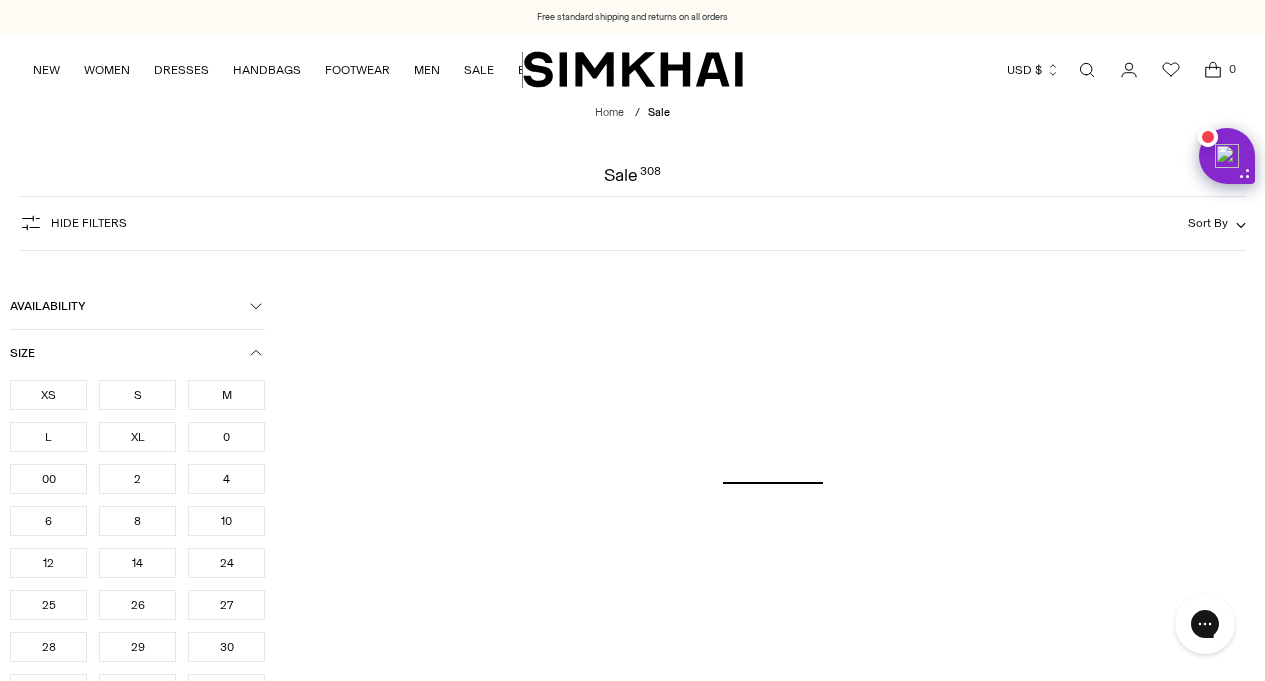 scroll, scrollTop: 106, scrollLeft: 0, axis: vertical 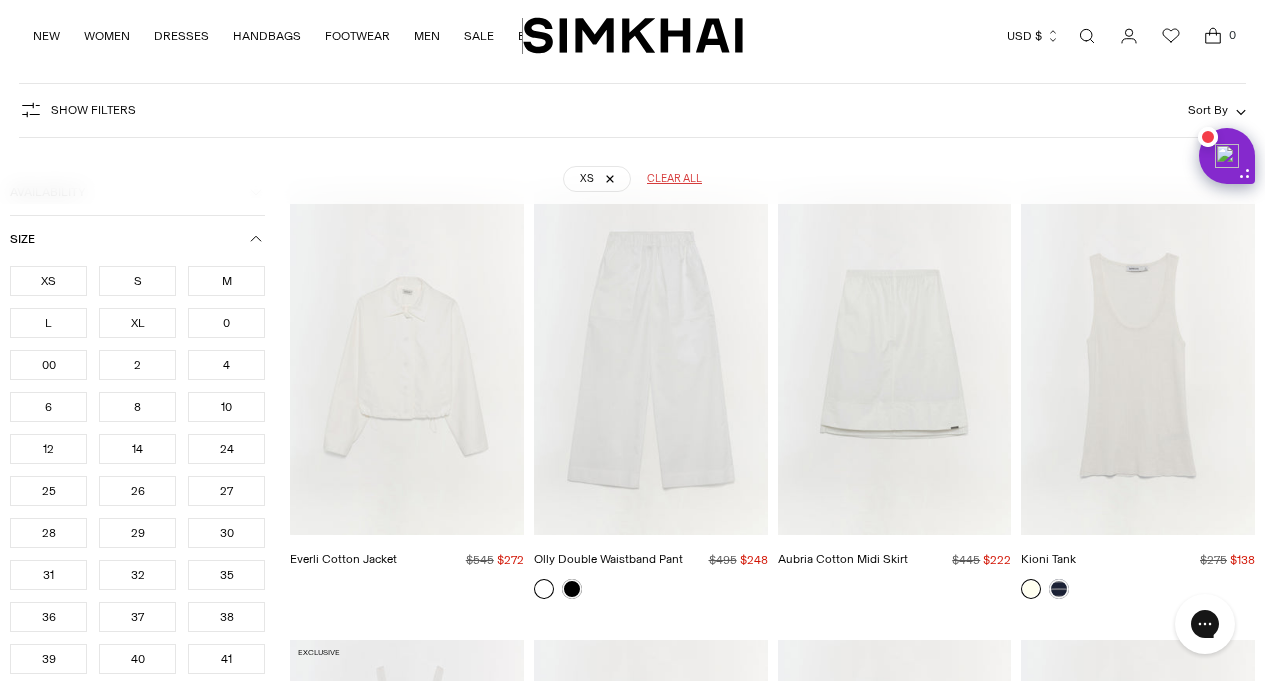 click on "0" at bounding box center [226, 323] 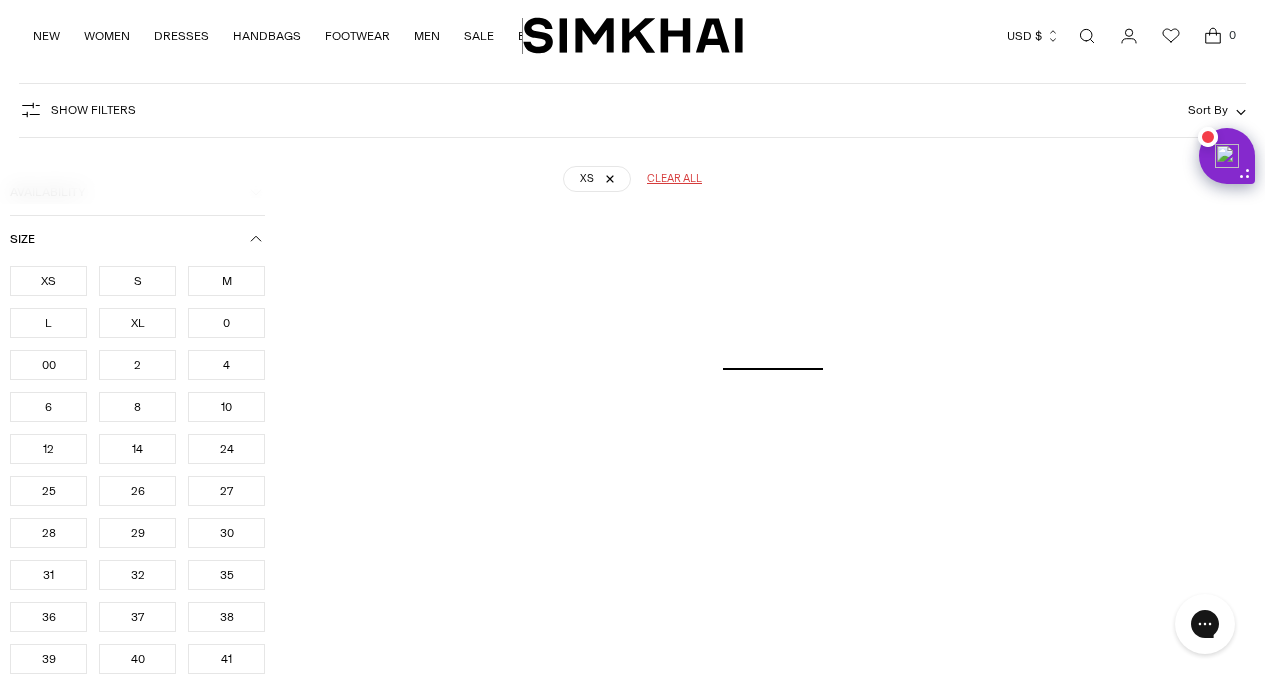 click on "Size" at bounding box center (137, 239) 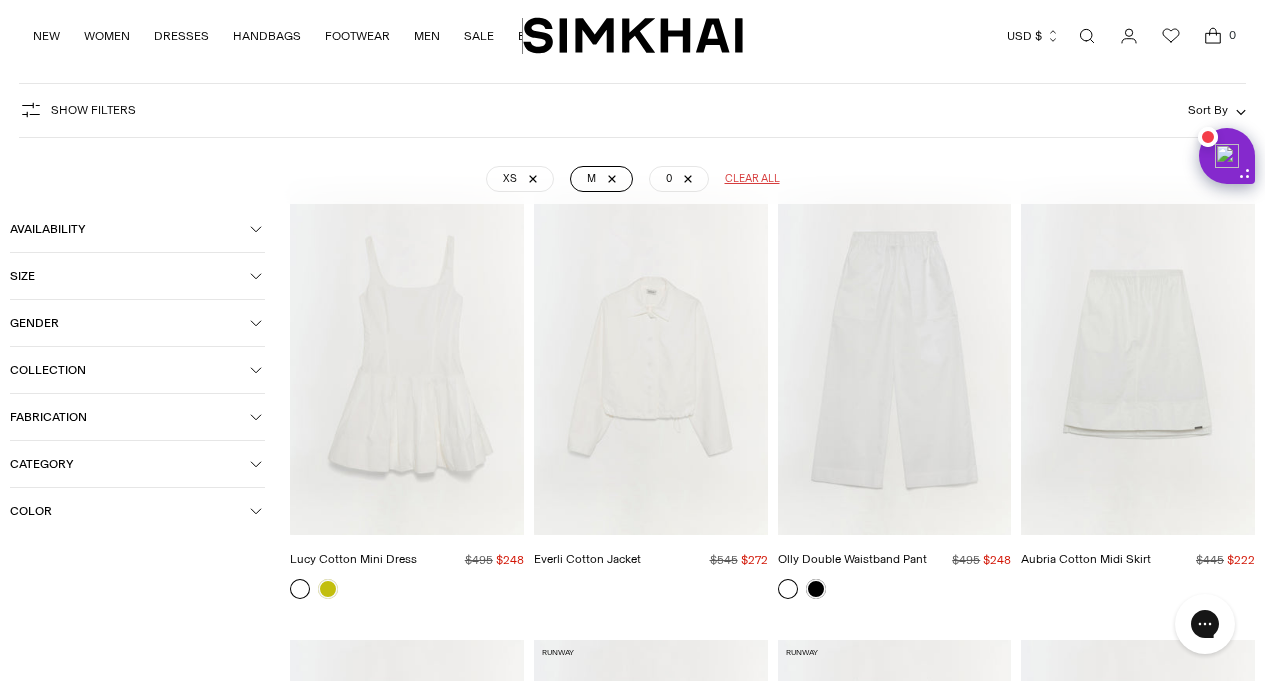 click on "M" at bounding box center [601, 179] 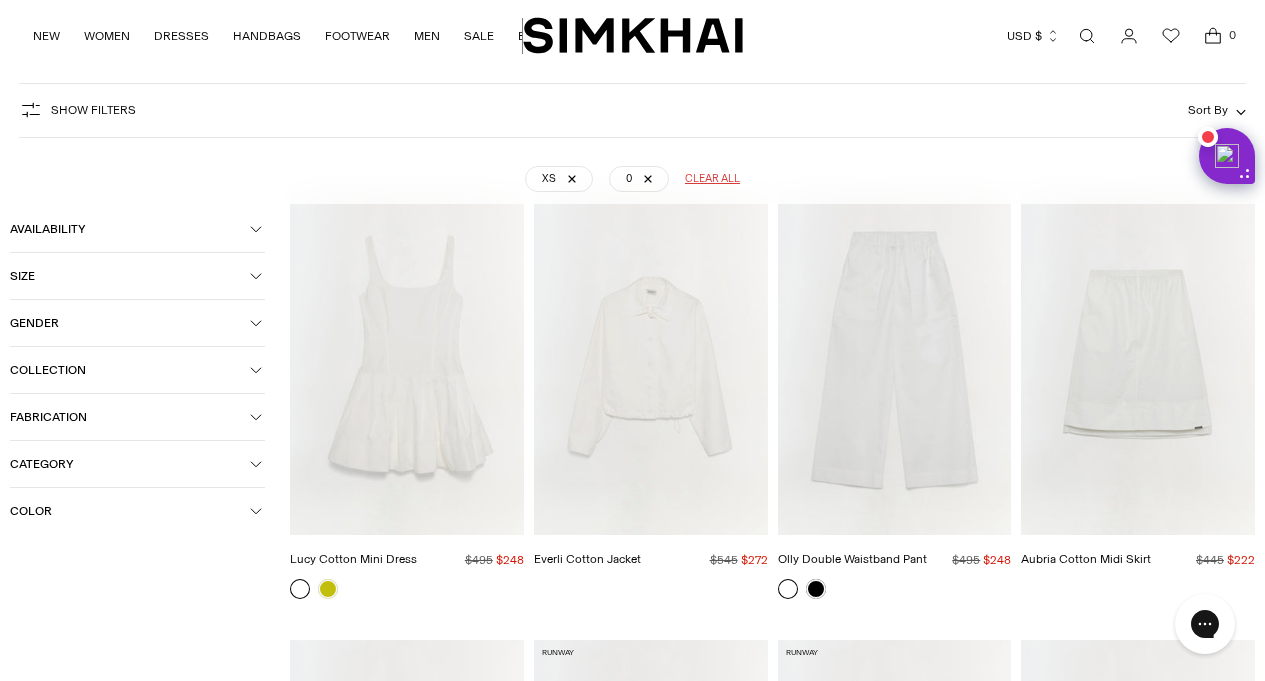 click on "Collection" at bounding box center [130, 370] 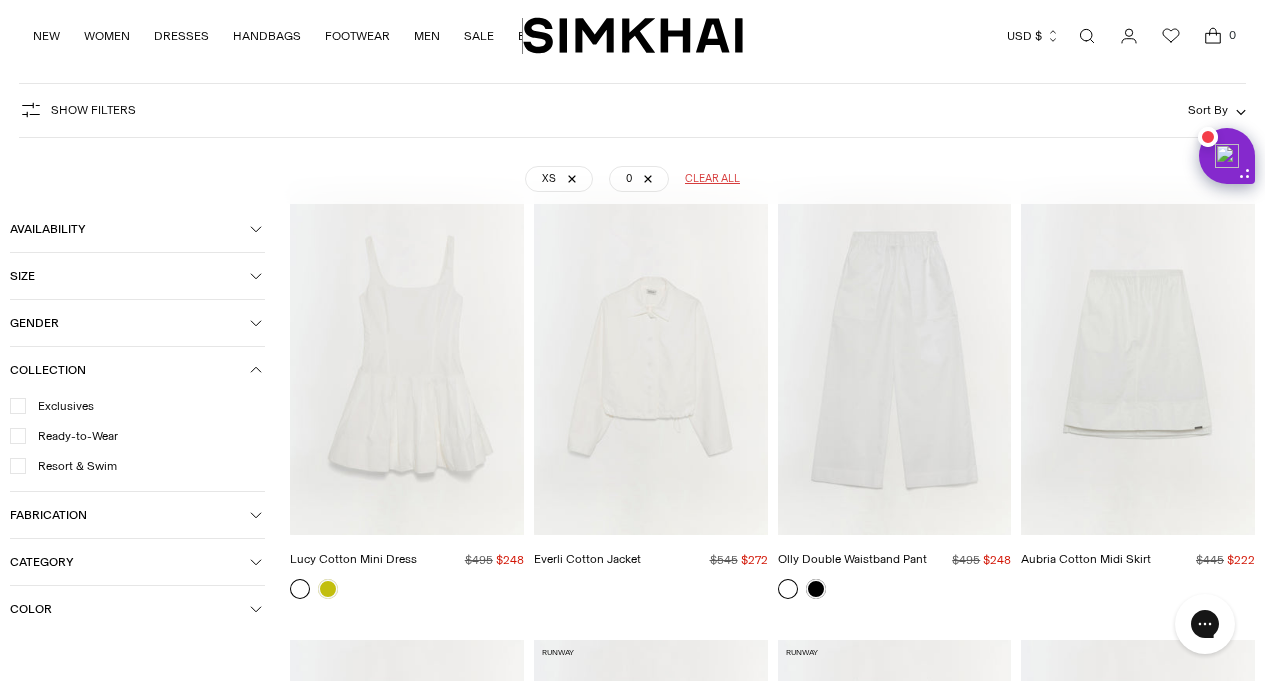 click on "Collection" at bounding box center [130, 370] 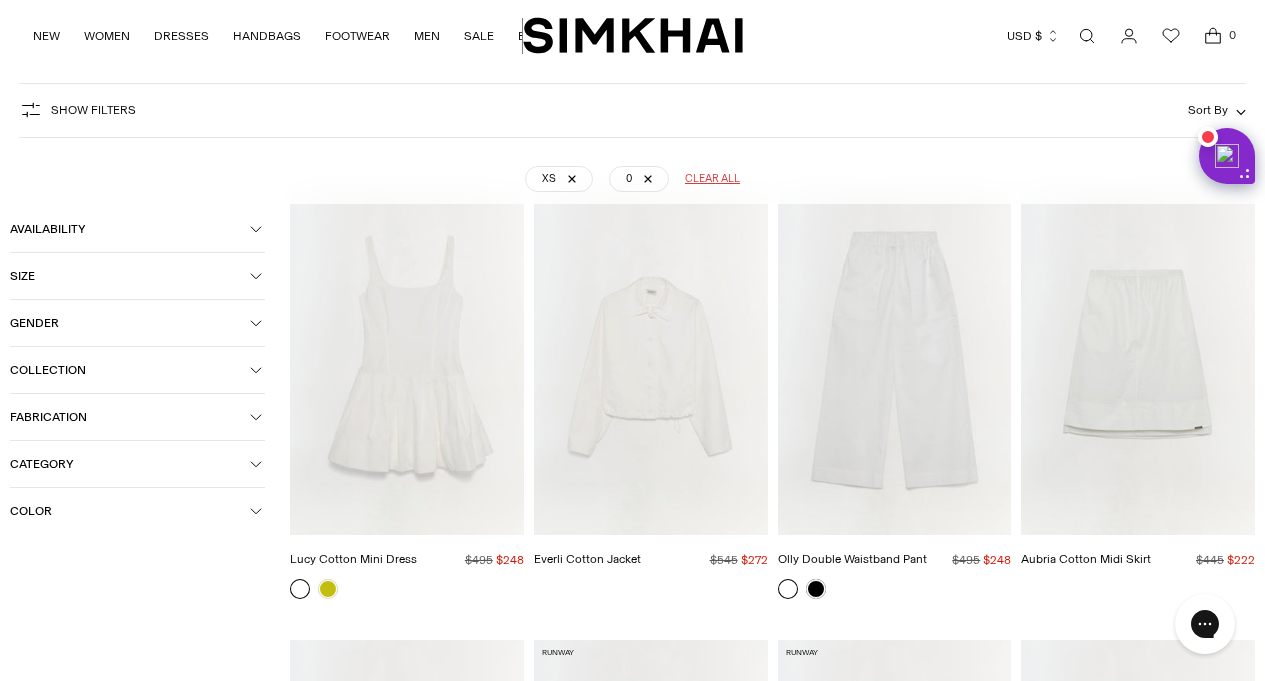 click on "Category" at bounding box center (130, 464) 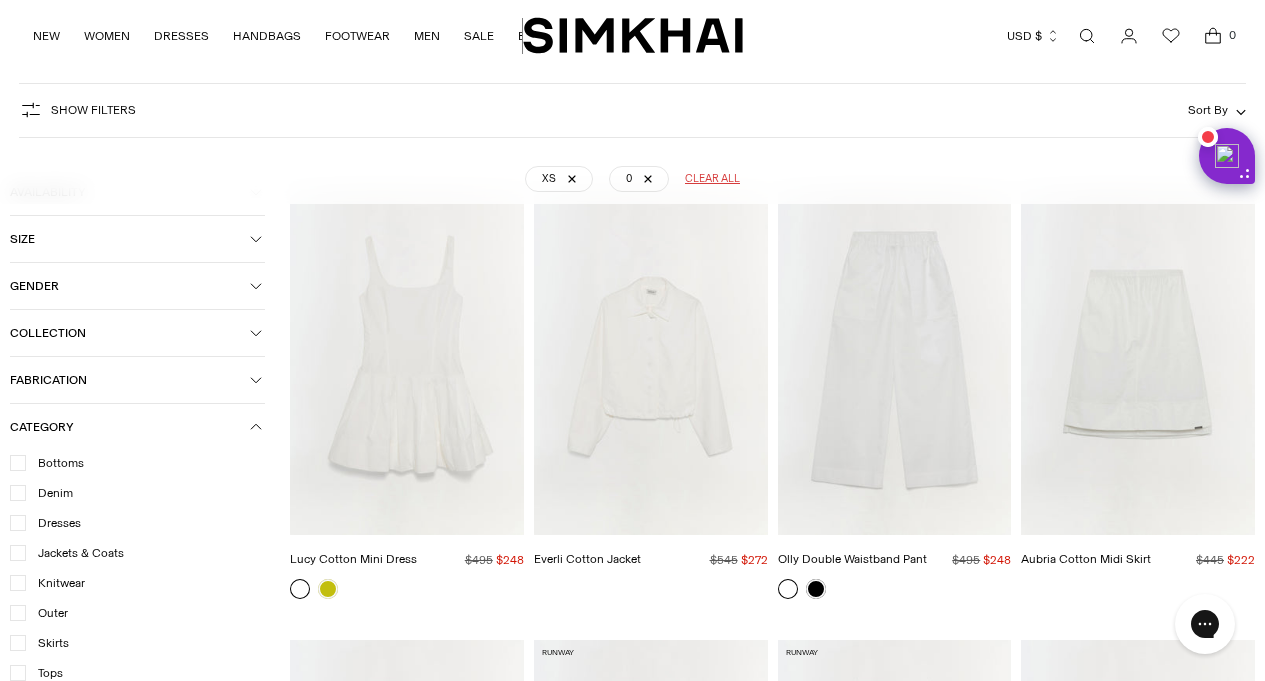 click at bounding box center [18, 523] 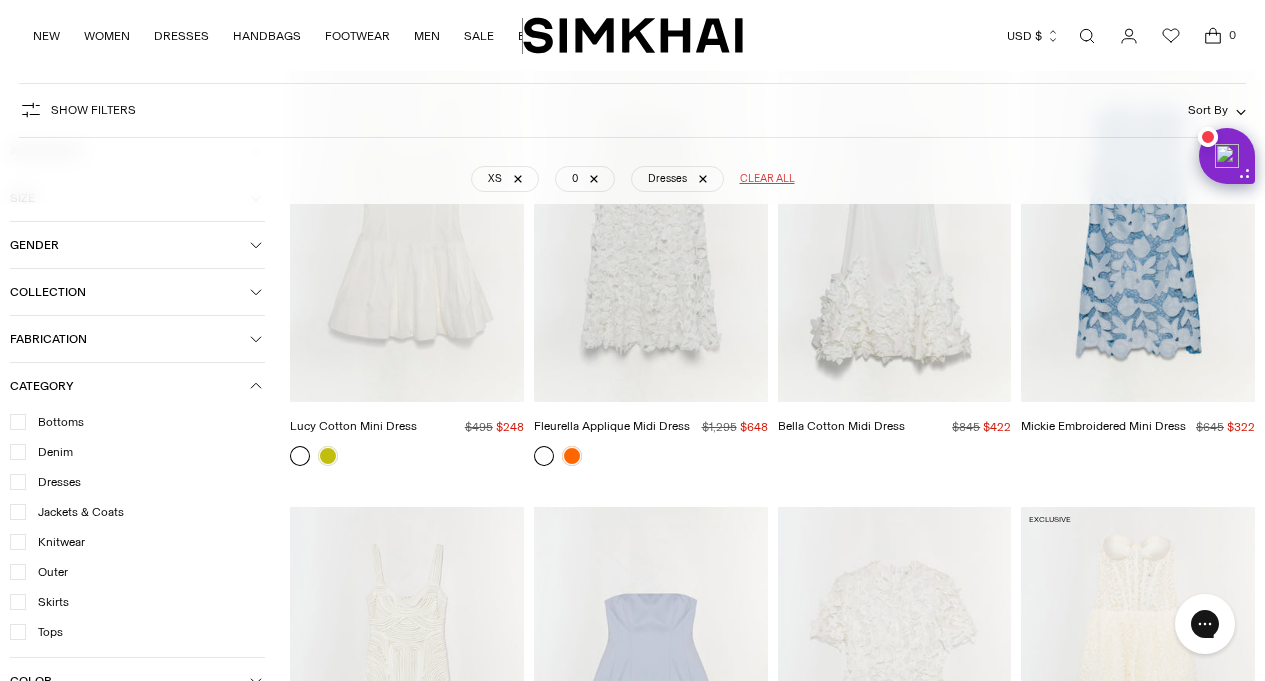 scroll, scrollTop: 148, scrollLeft: 0, axis: vertical 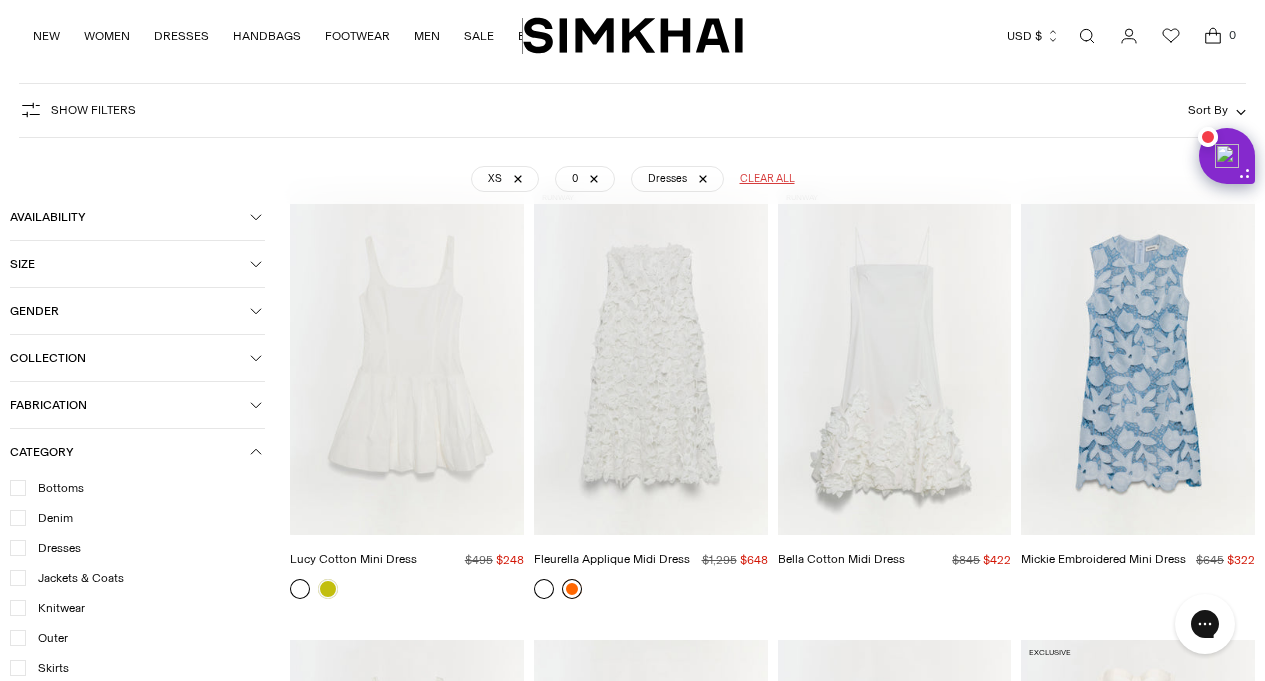 click at bounding box center [572, 589] 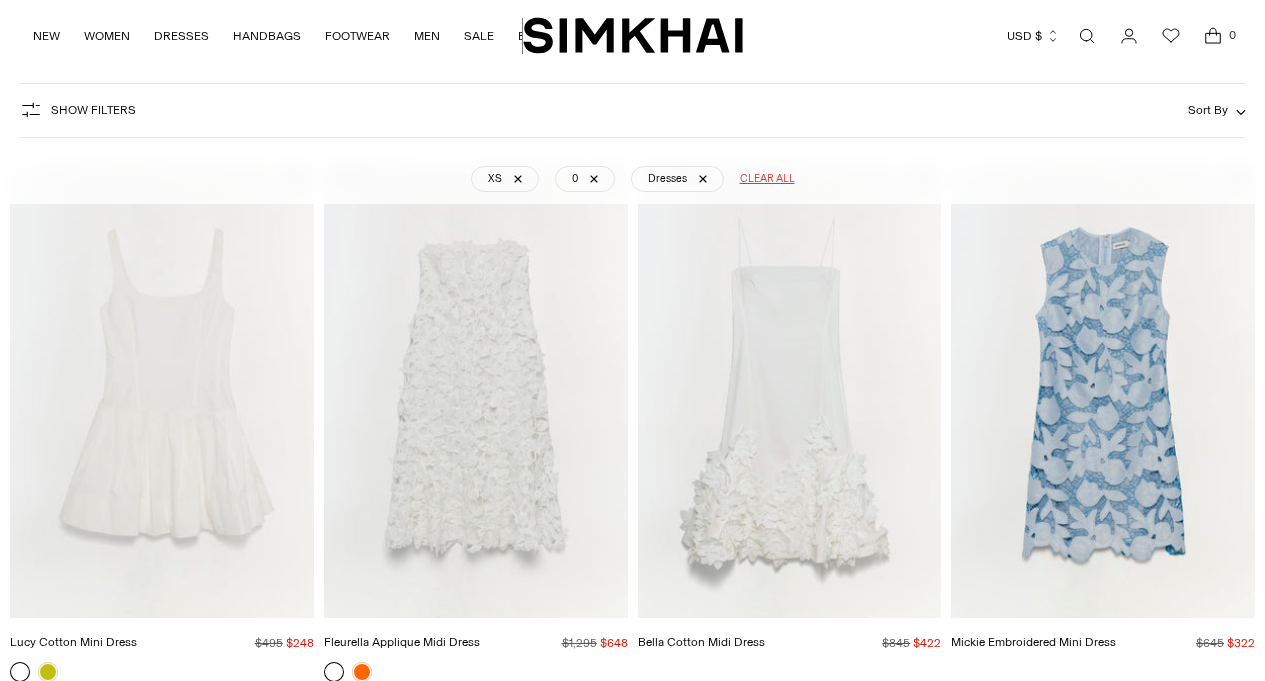 scroll, scrollTop: 170, scrollLeft: 0, axis: vertical 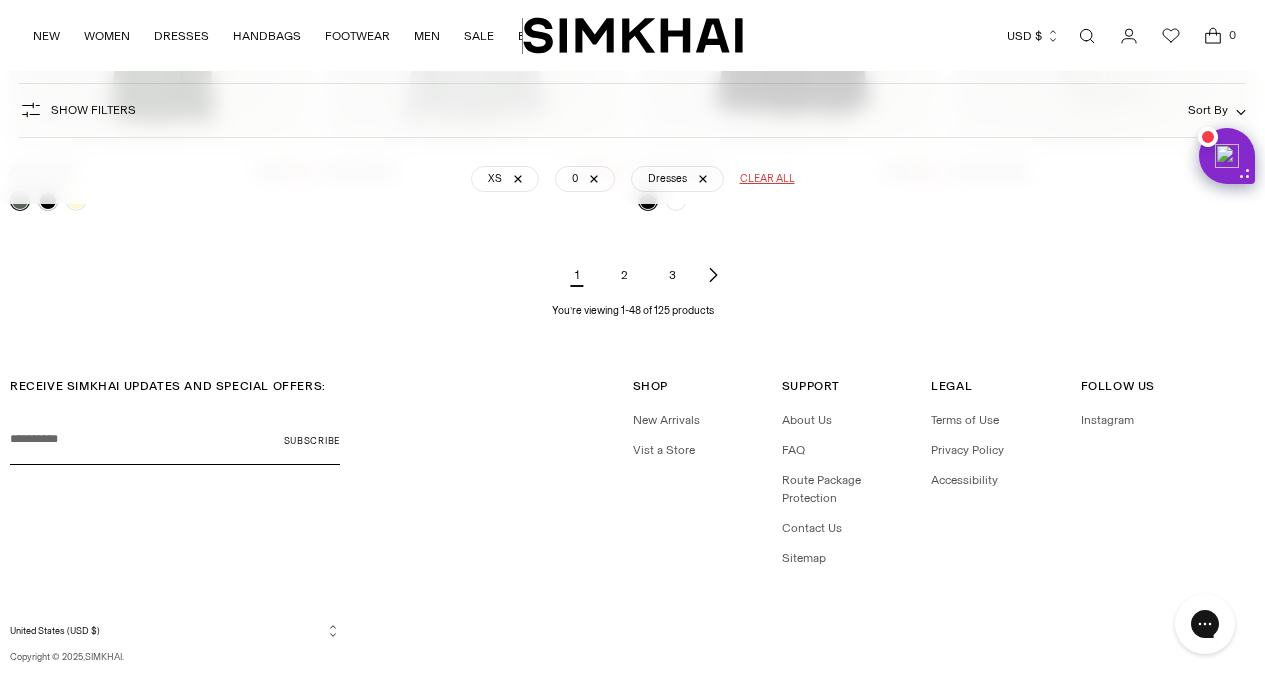 click on "2" at bounding box center (625, 275) 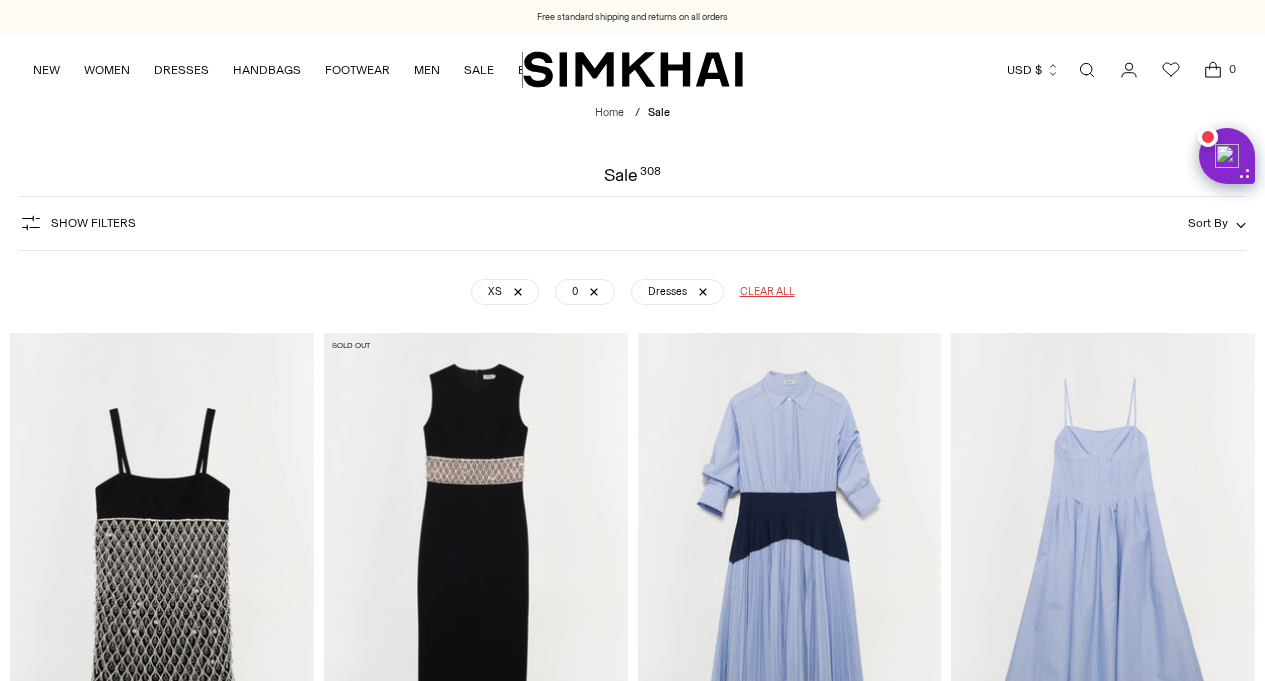 scroll, scrollTop: 188, scrollLeft: 0, axis: vertical 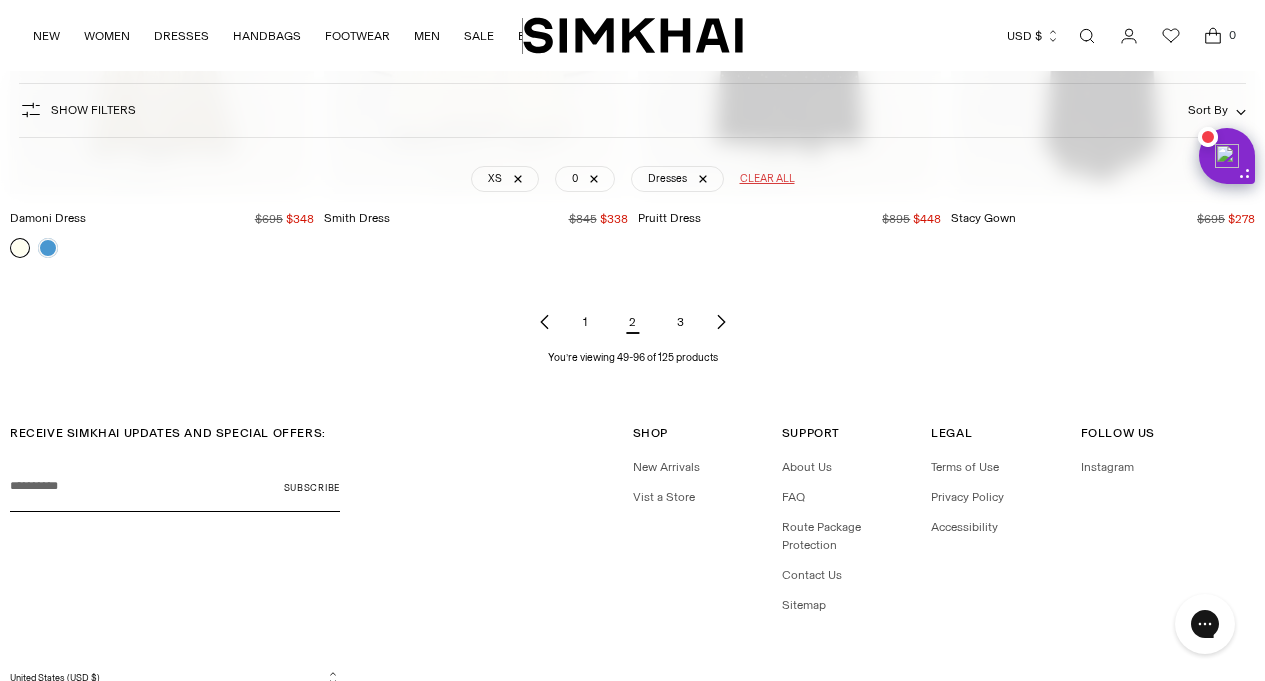 click on "3" at bounding box center (681, 322) 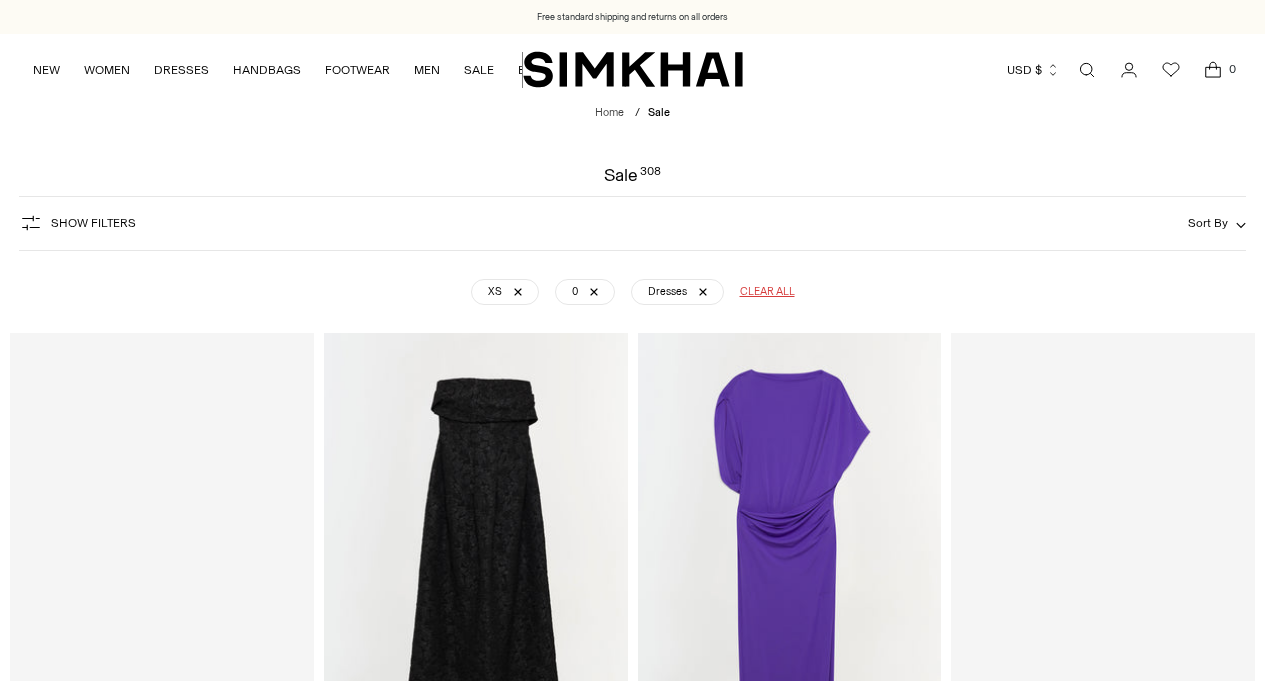 scroll, scrollTop: 0, scrollLeft: 0, axis: both 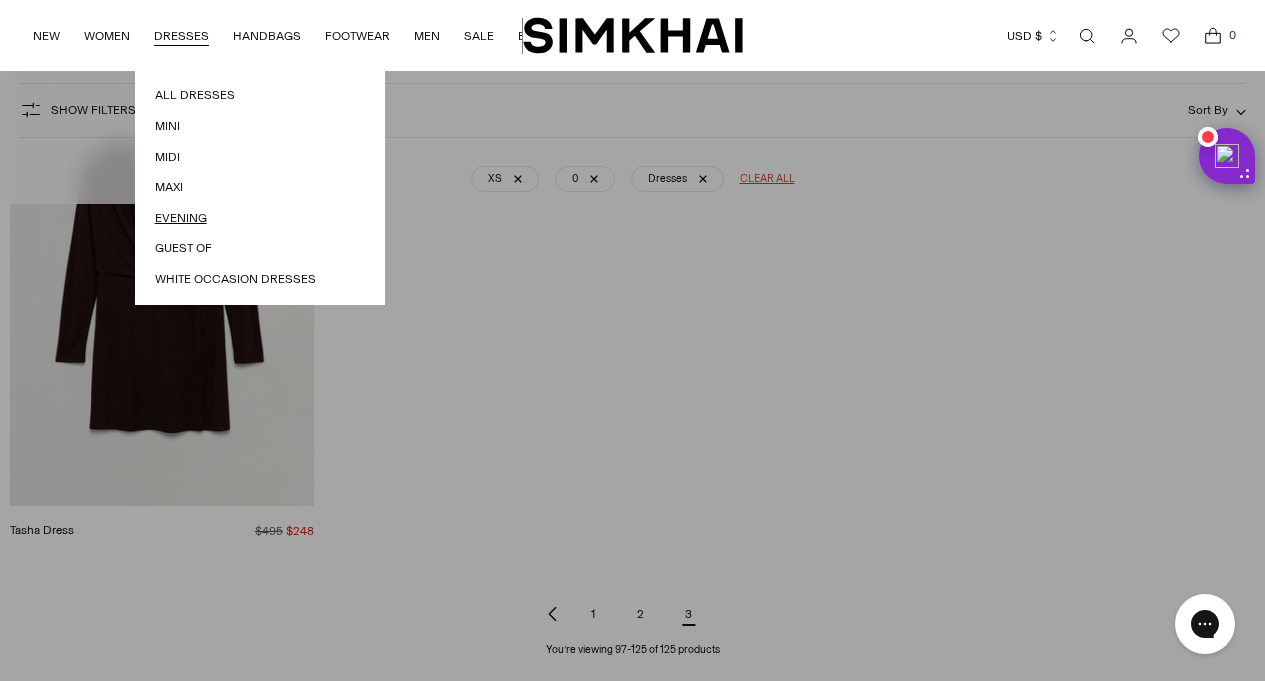 click on "Evening" at bounding box center [260, 218] 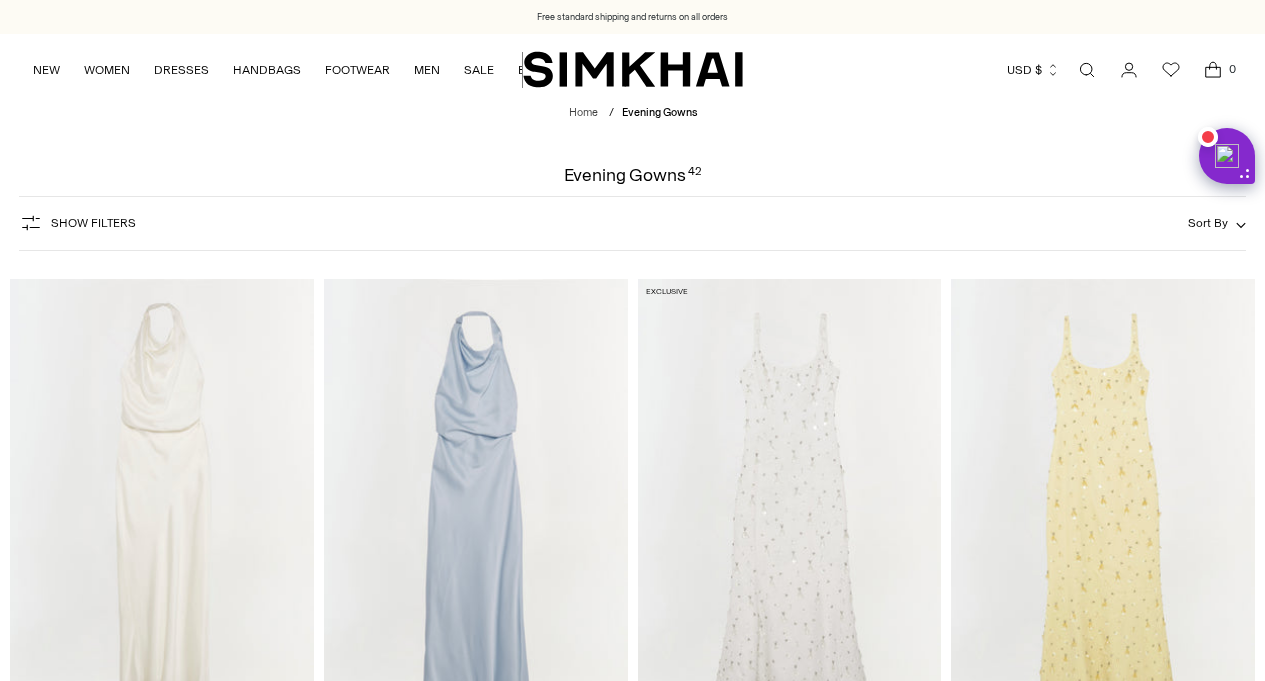 scroll, scrollTop: 0, scrollLeft: 0, axis: both 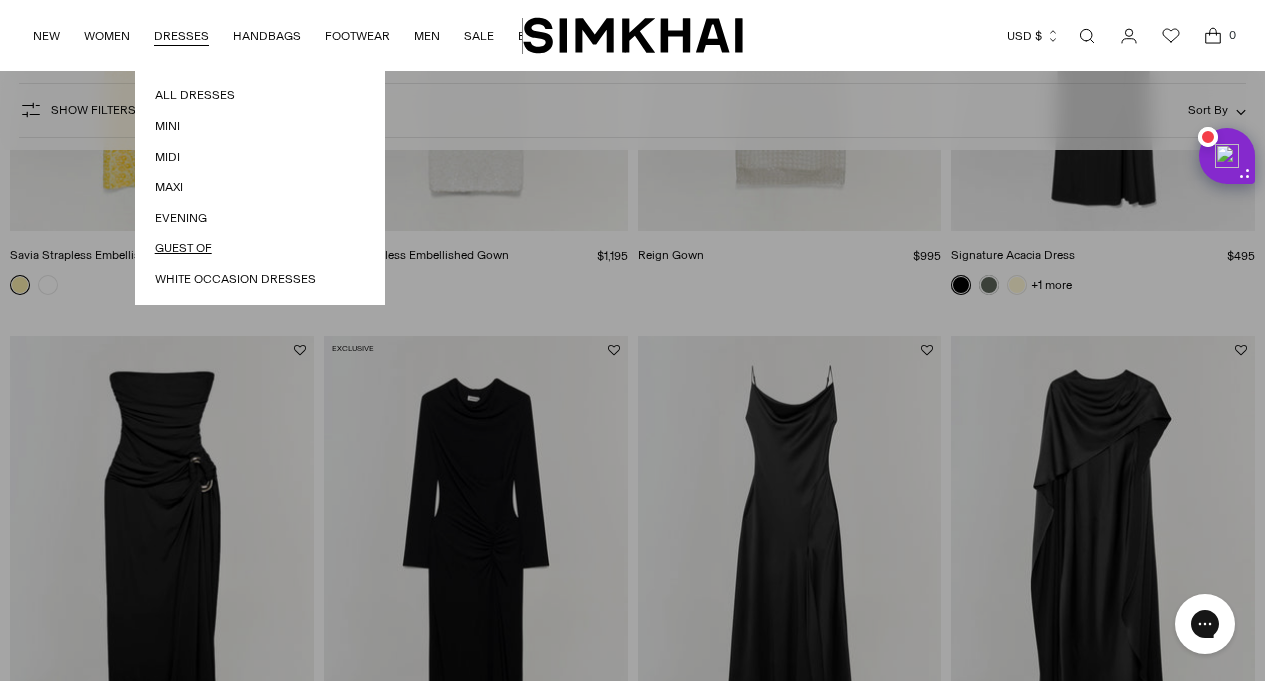 click on "Guest Of" at bounding box center [260, 248] 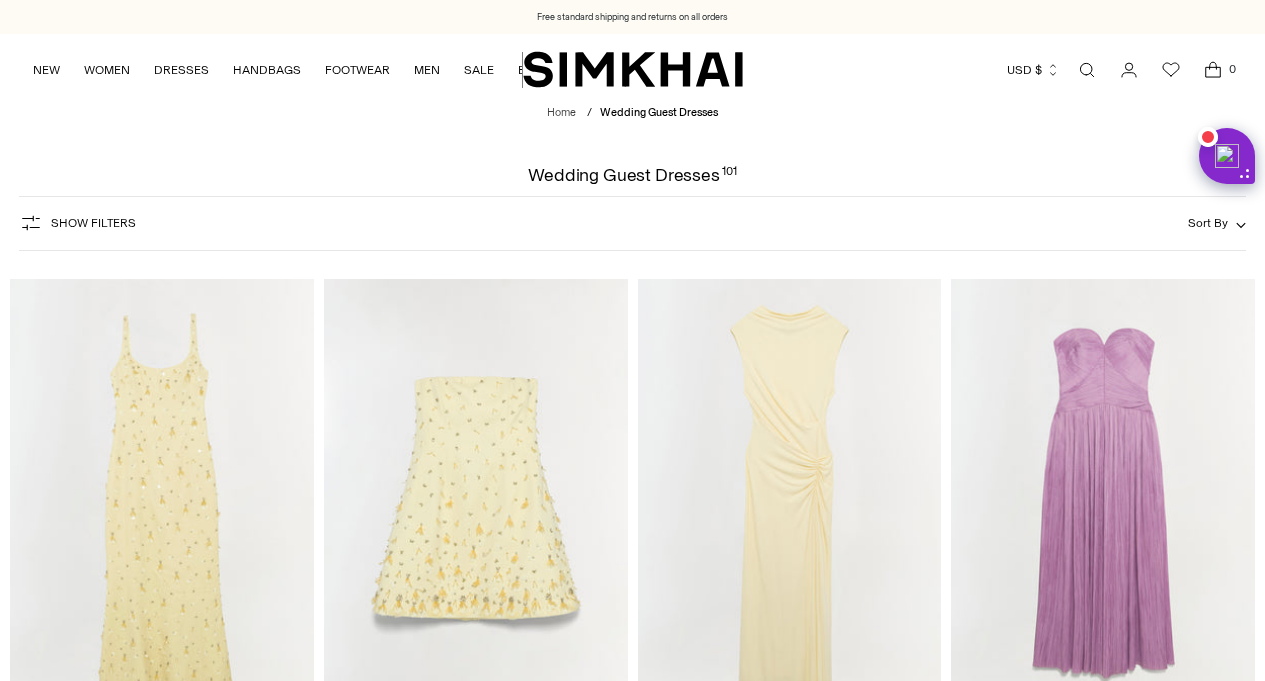 scroll, scrollTop: 0, scrollLeft: 0, axis: both 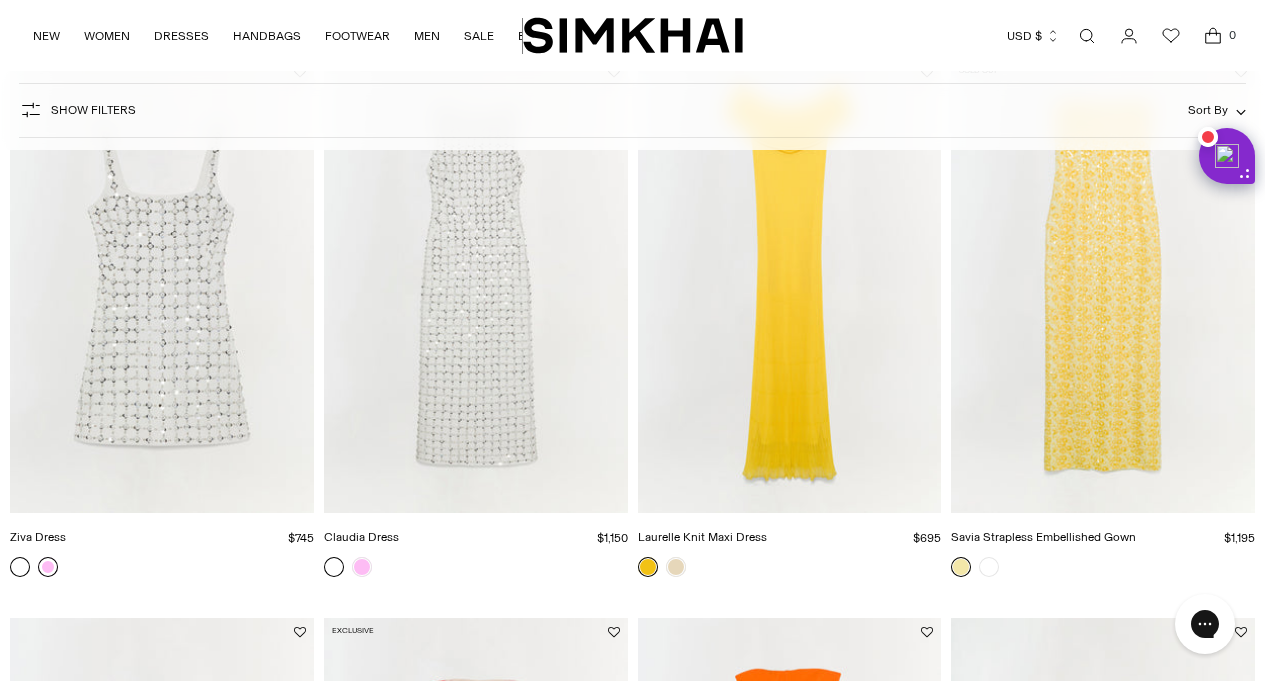 click at bounding box center [48, 567] 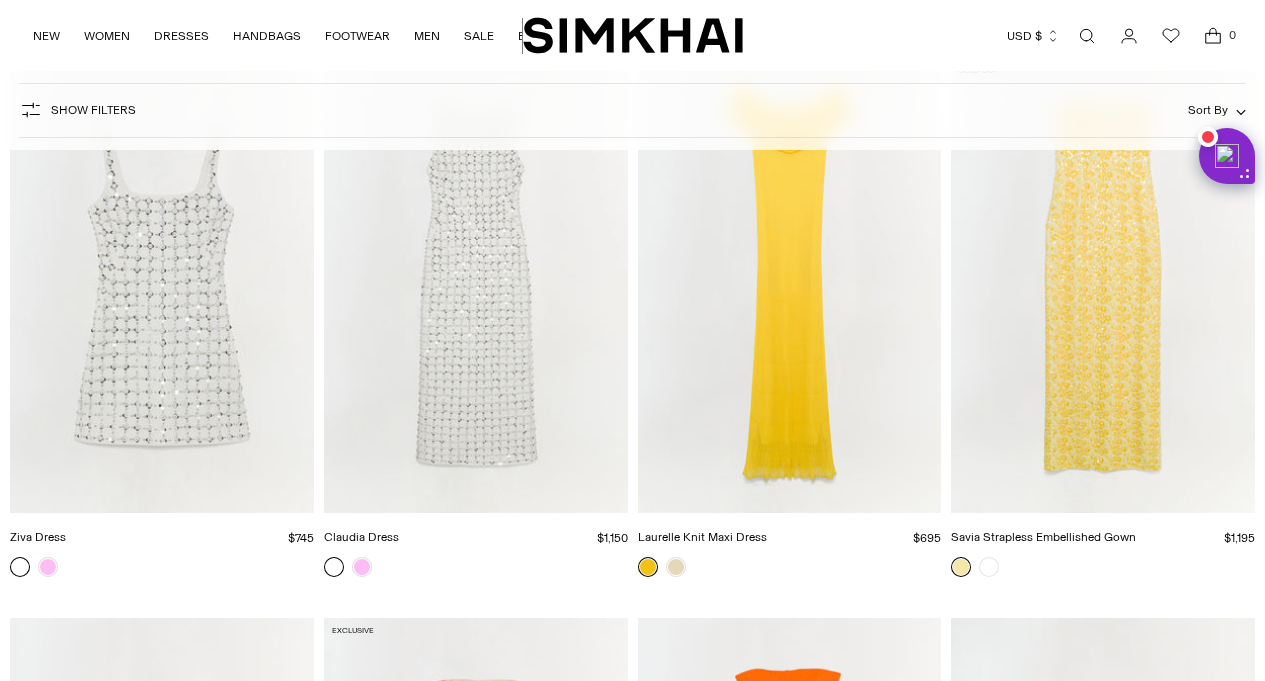 scroll, scrollTop: 4686, scrollLeft: 0, axis: vertical 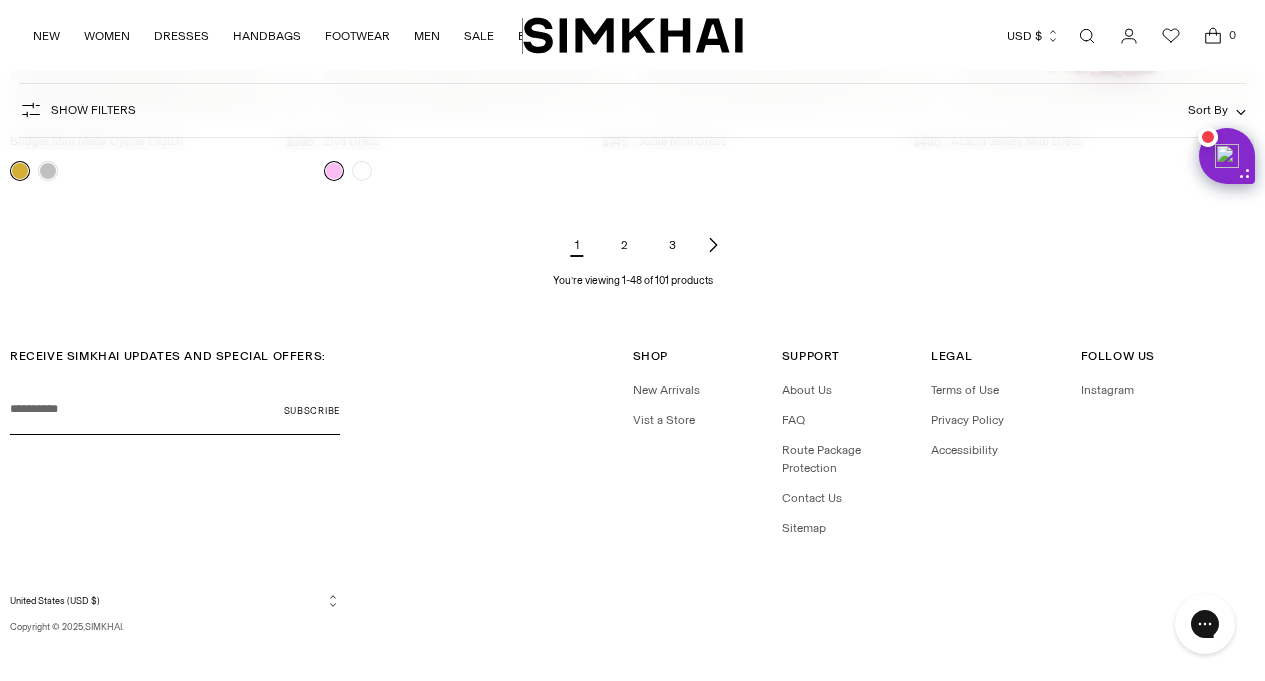 click on "2" at bounding box center (625, 245) 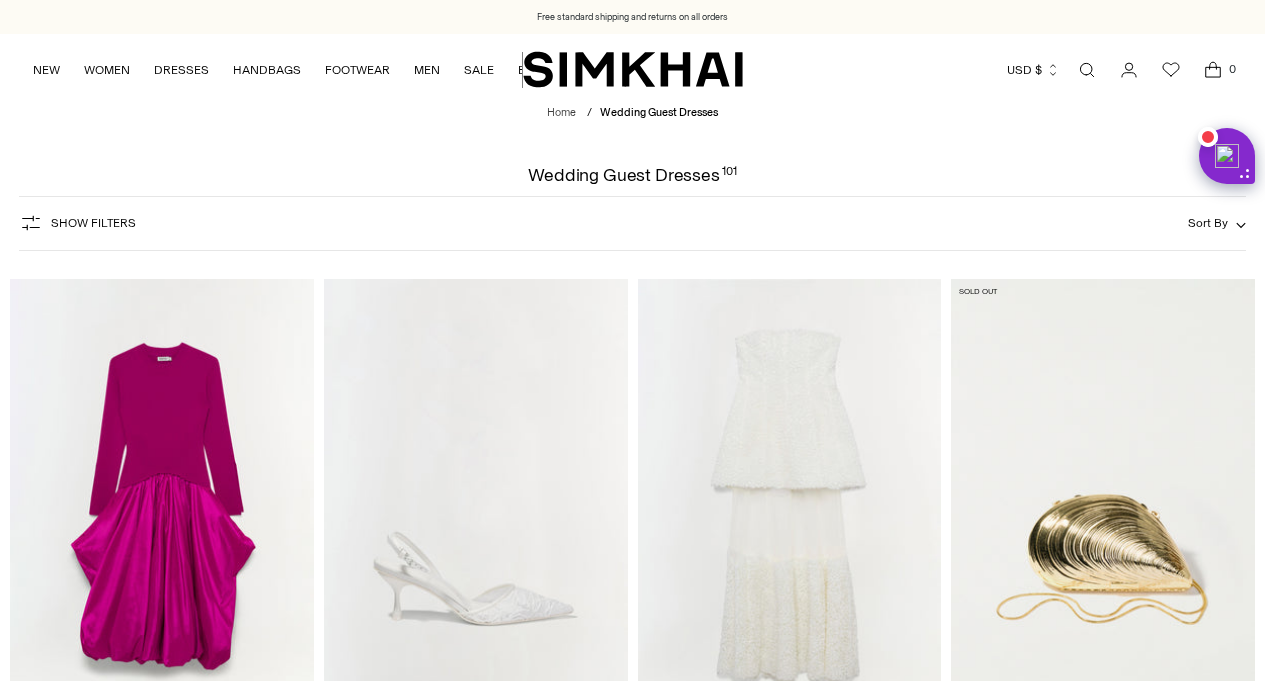 scroll, scrollTop: 0, scrollLeft: 0, axis: both 